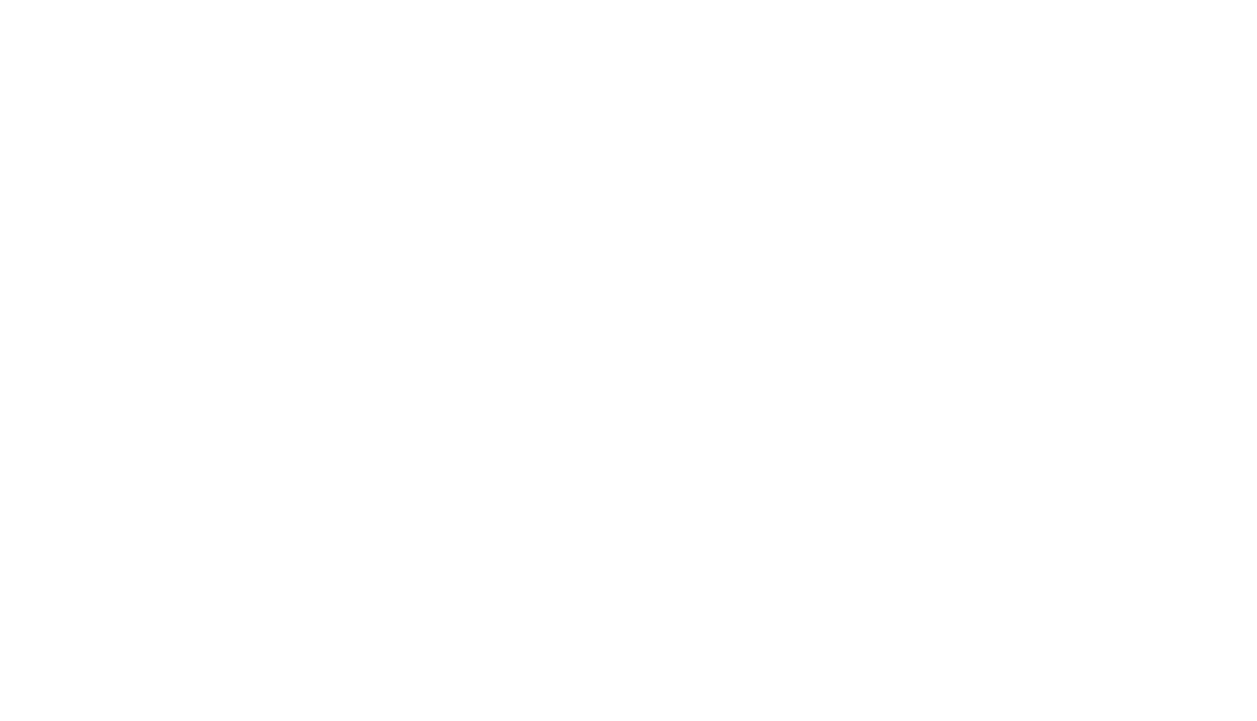 scroll, scrollTop: 0, scrollLeft: 0, axis: both 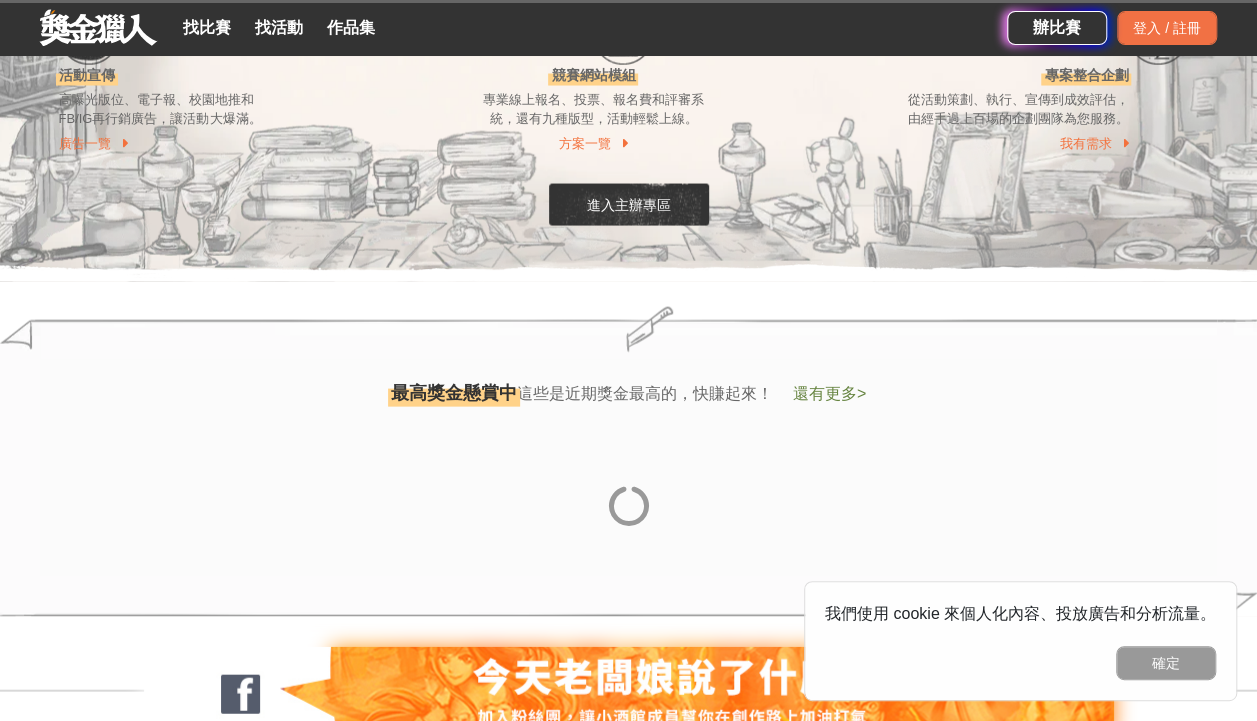 click on "還有更多  >" at bounding box center (829, 393) 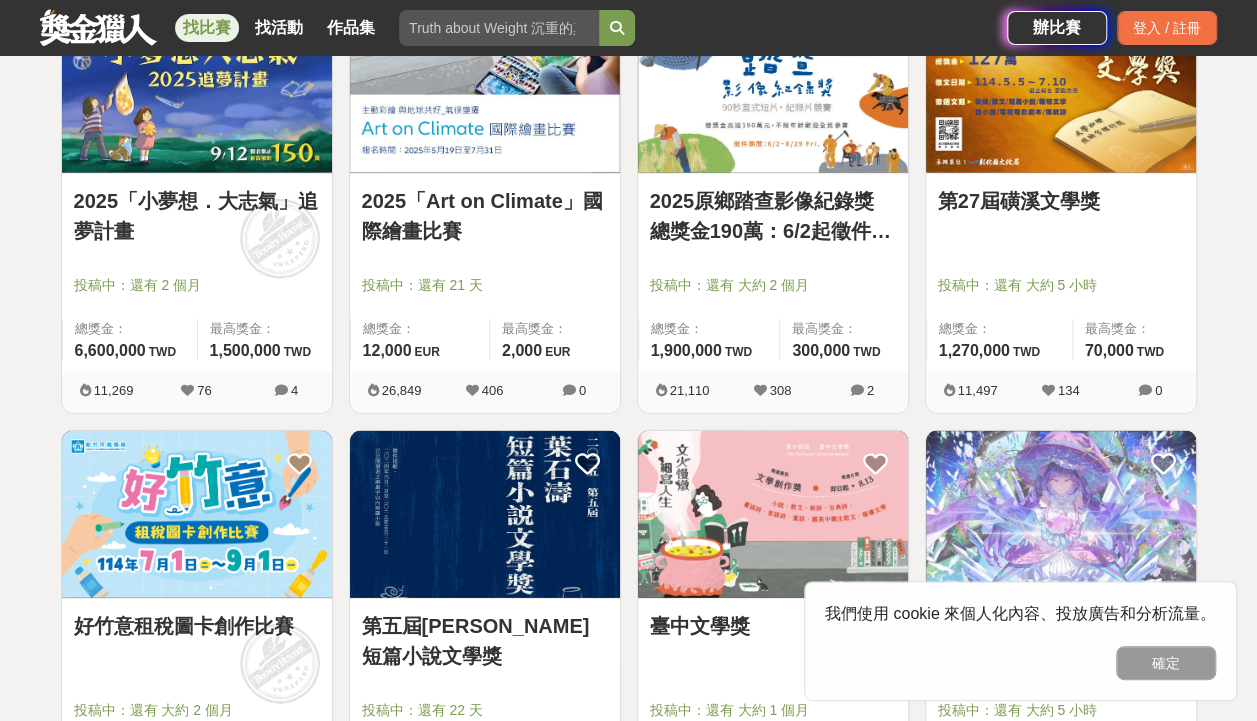 scroll, scrollTop: 2100, scrollLeft: 0, axis: vertical 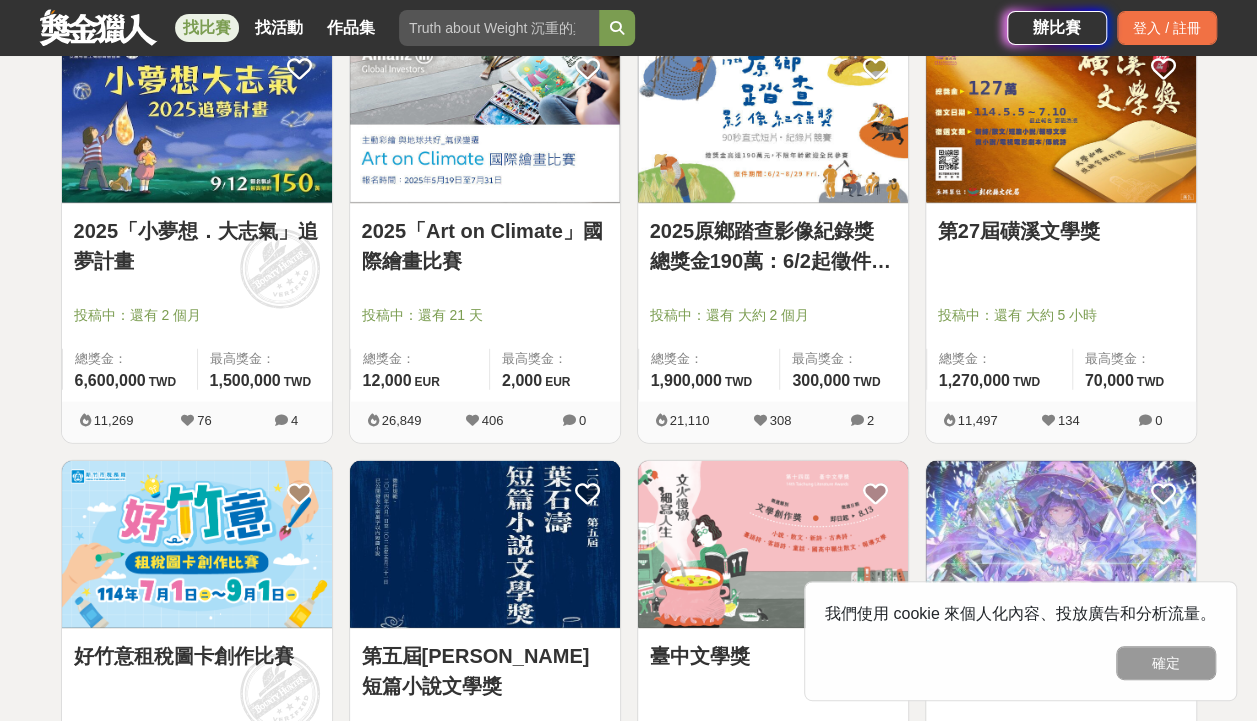 click on "2025「小夢想．大志氣」追夢計畫" at bounding box center (197, 246) 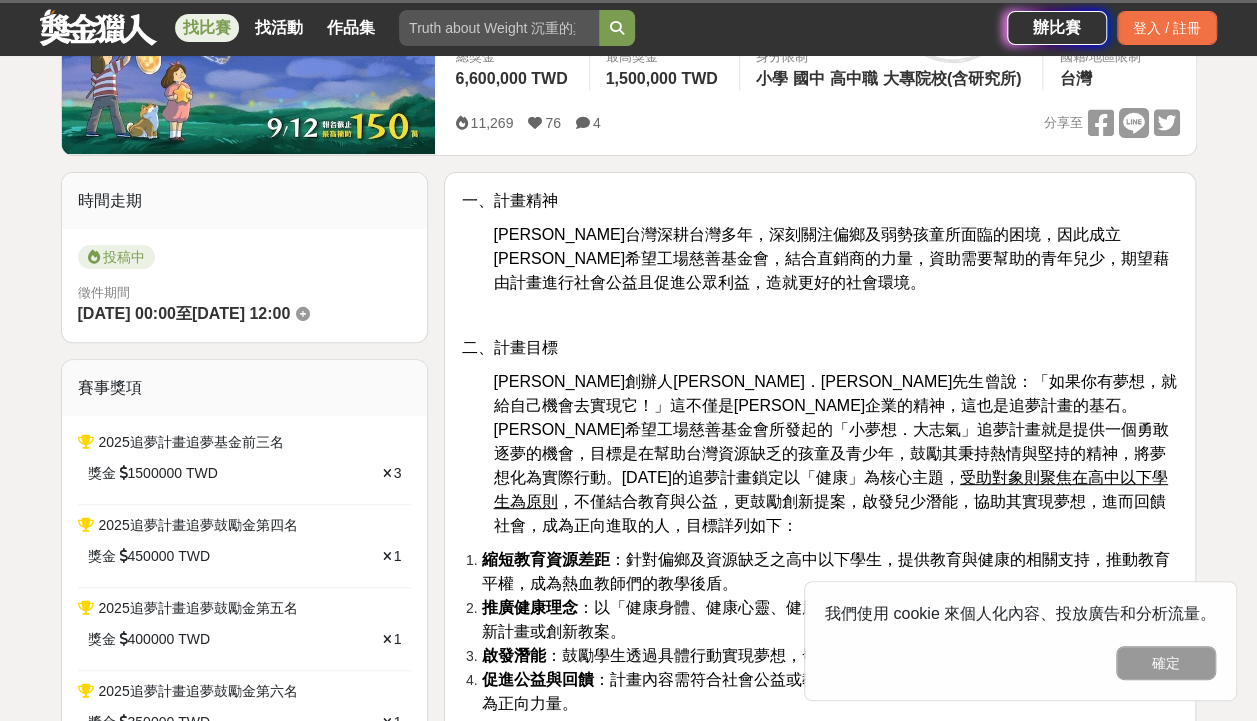 scroll, scrollTop: 300, scrollLeft: 0, axis: vertical 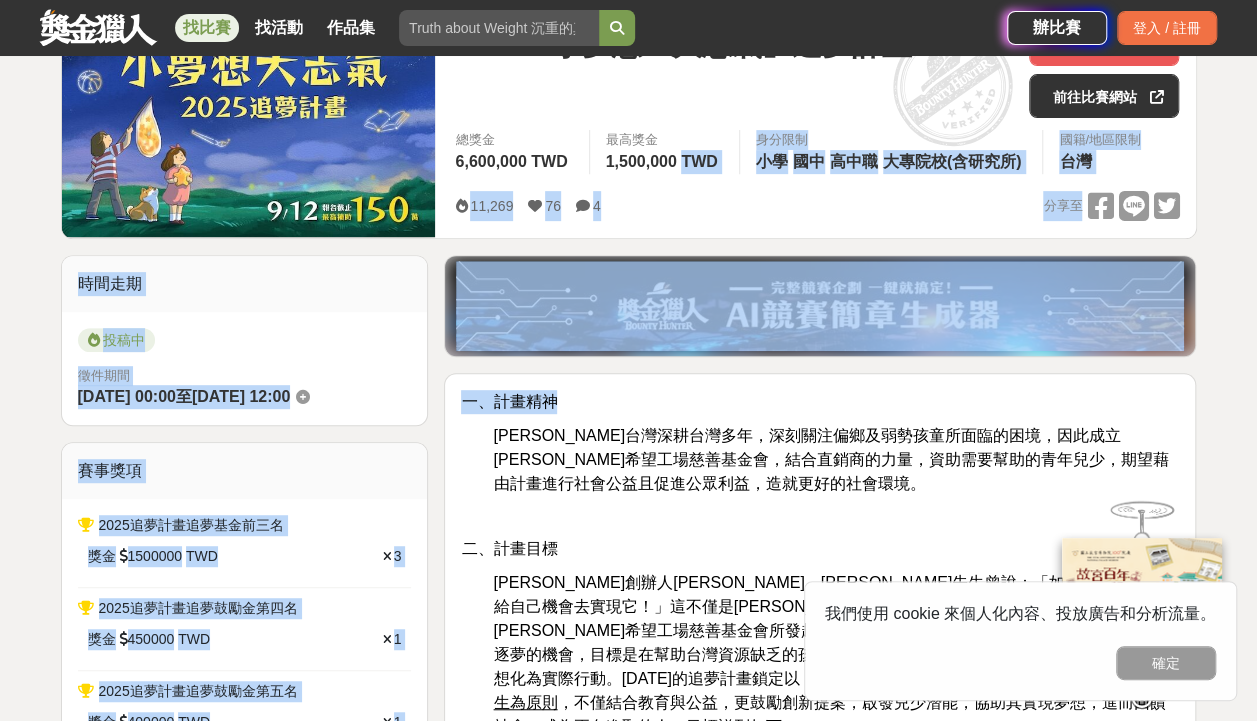drag, startPoint x: 494, startPoint y: 121, endPoint x: 678, endPoint y: 180, distance: 193.22784 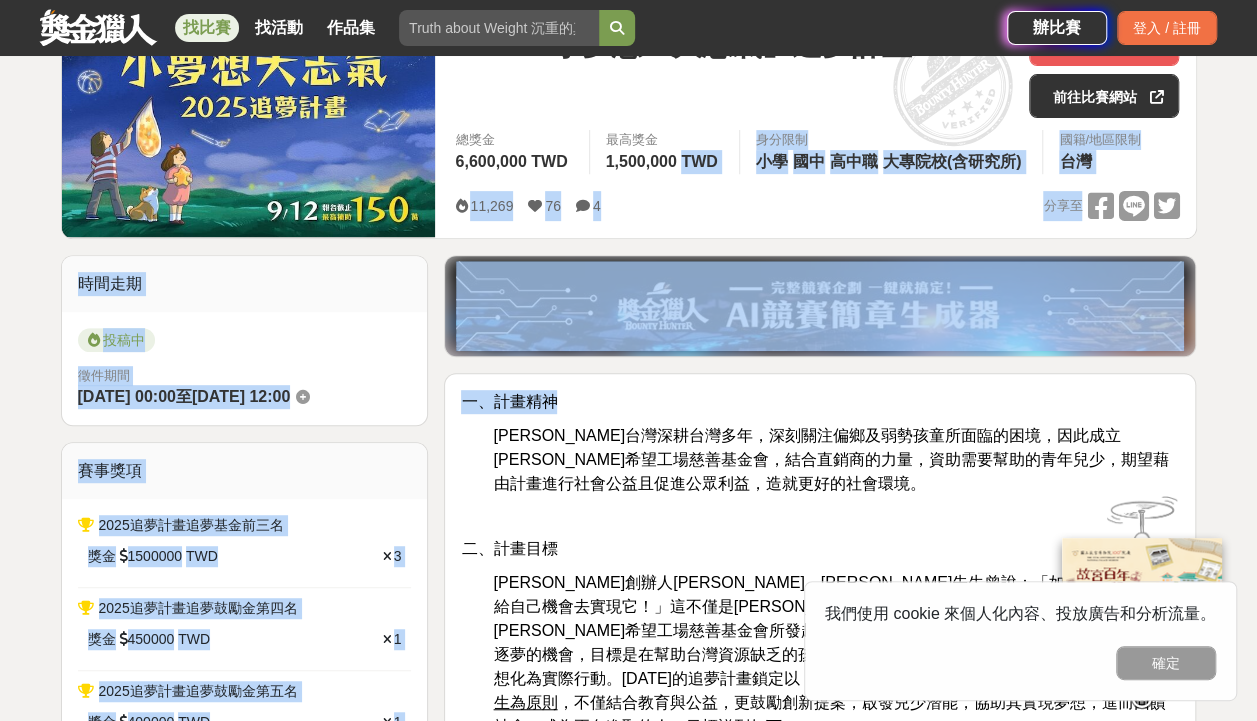 click on "2025「小夢想．大志氣」追夢計畫 收藏 前往比賽網站 總獎金 6,600,000   TWD 最高獎金 1,500,000   TWD 身分限制 小學 國中 高中職 大專院校(含研究所) 國籍/地區限制 台灣 11,269 76 4 分享至 收藏 前往比賽網站 時間走期 投稿中 徵件期間 [DATE] 00:00  至  [DATE] 12:00 賽事獎項 2025追夢計畫追夢基金前三名 獎金 1500000 TWD 3 2025追夢計畫追夢鼓勵金第四名 獎金 450000 TWD 1 2025追夢計畫追夢鼓勵金第五名 獎金 400000 TWD 1 2025追夢計畫追夢鼓勵金第六名 獎金 350000 TWD 1 2025追夢計畫追夢鼓勵金第七名 獎金 300000 TWD 1 2025追夢計畫追夢鼓勵金第八名 獎金 250000 TWD 1 2025追夢計畫追夢鼓勵金第九名 獎金 200000 TWD 1 2025追夢計畫追夢鼓勵金第十名 獎金 150000 TWD 1 主辦單位 財團法人[GEOGRAPHIC_DATA][PERSON_NAME]希望工場慈善基金會 協辦/執行： 財團法人[GEOGRAPHIC_DATA][PERSON_NAME]希望工場慈善基金會 電話： [PHONE_NUMBER] Email： 台灣 公益" at bounding box center [629, 3384] 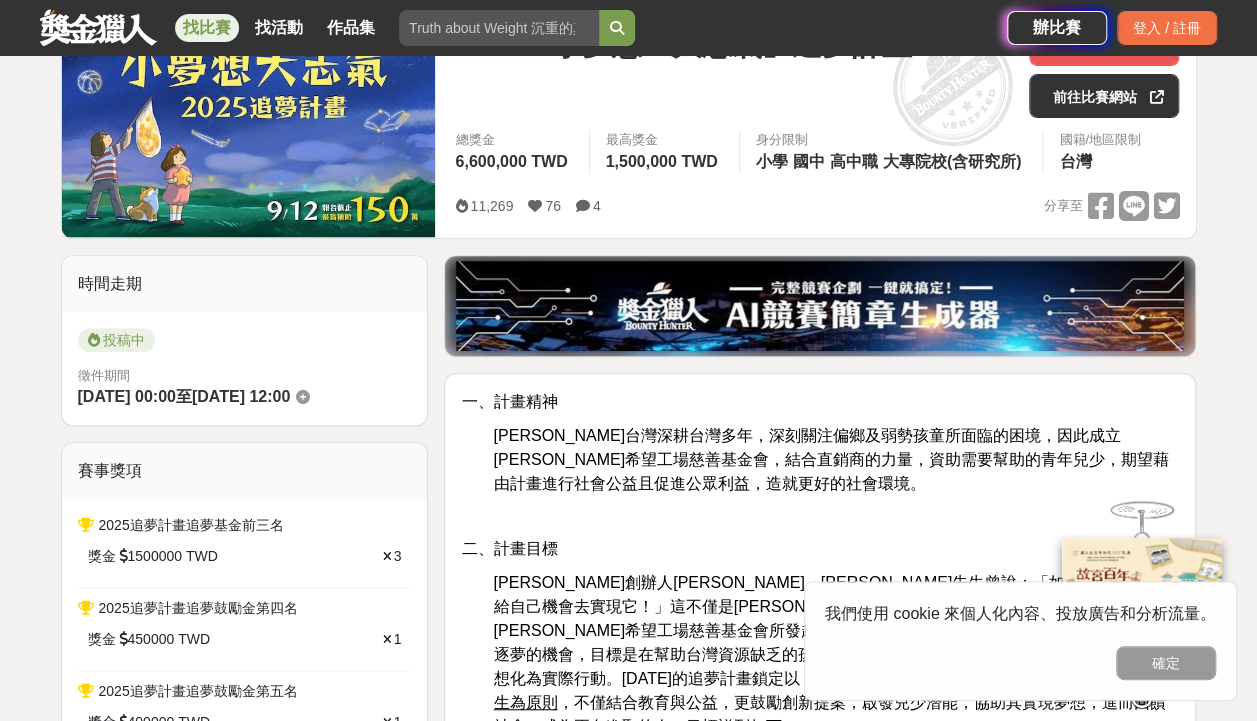 drag, startPoint x: 678, startPoint y: 181, endPoint x: 682, endPoint y: 411, distance: 230.03477 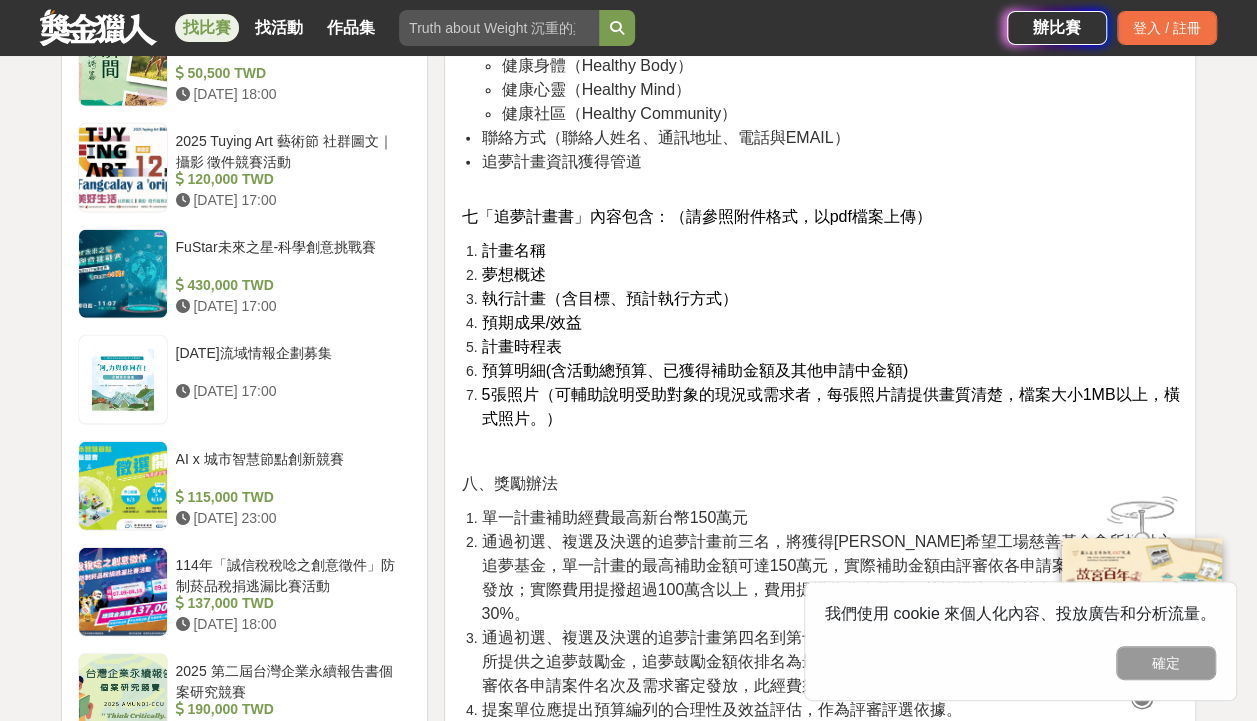 scroll, scrollTop: 2600, scrollLeft: 0, axis: vertical 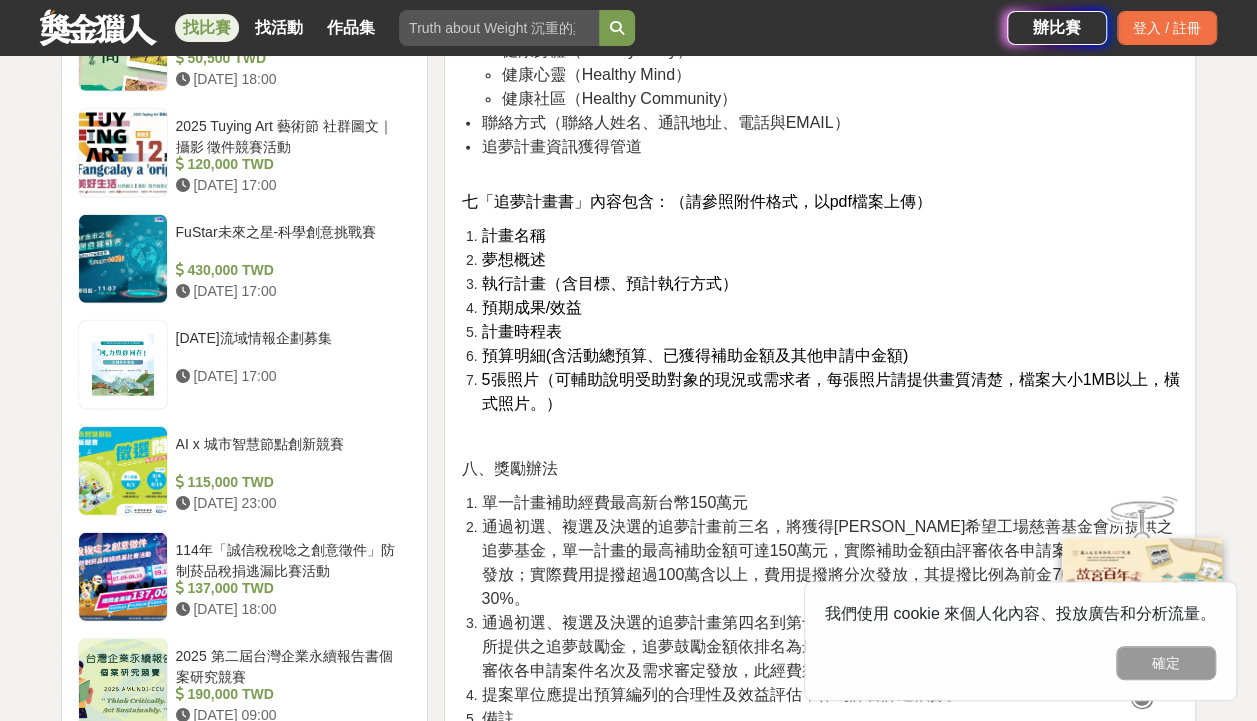 click on "AI x 城市智慧節點創新競賽" at bounding box center [290, 453] 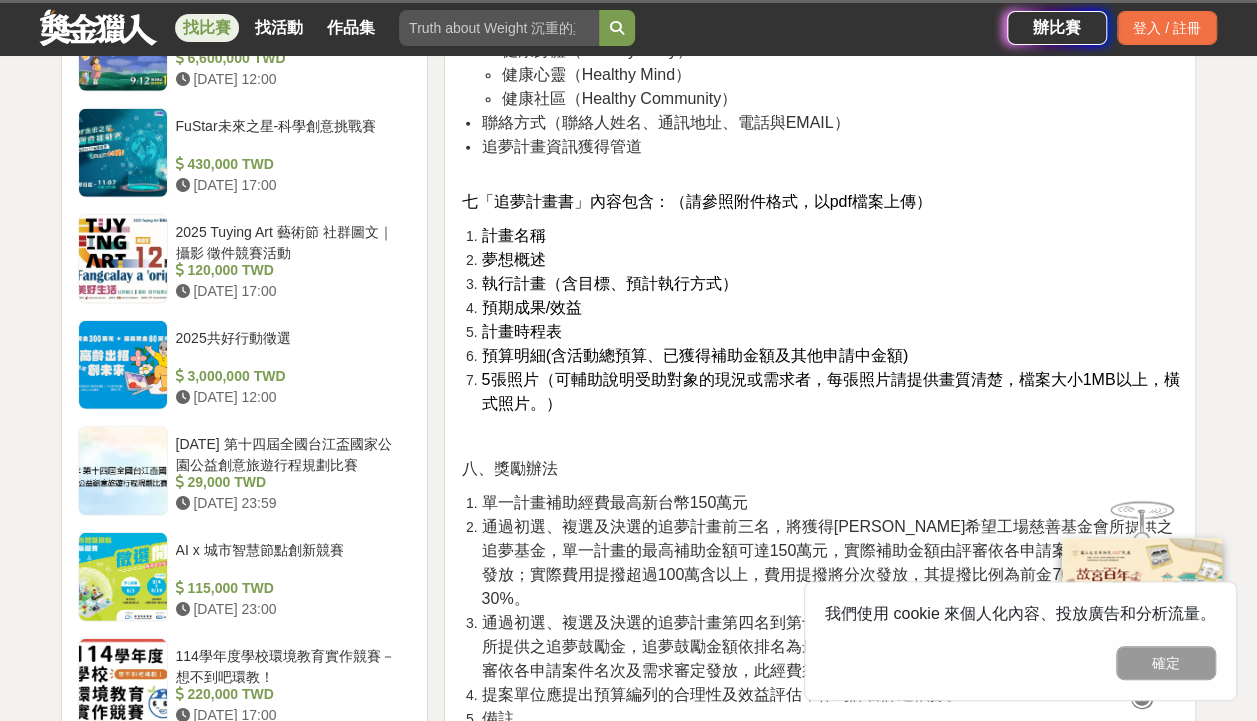 scroll, scrollTop: 2597, scrollLeft: 0, axis: vertical 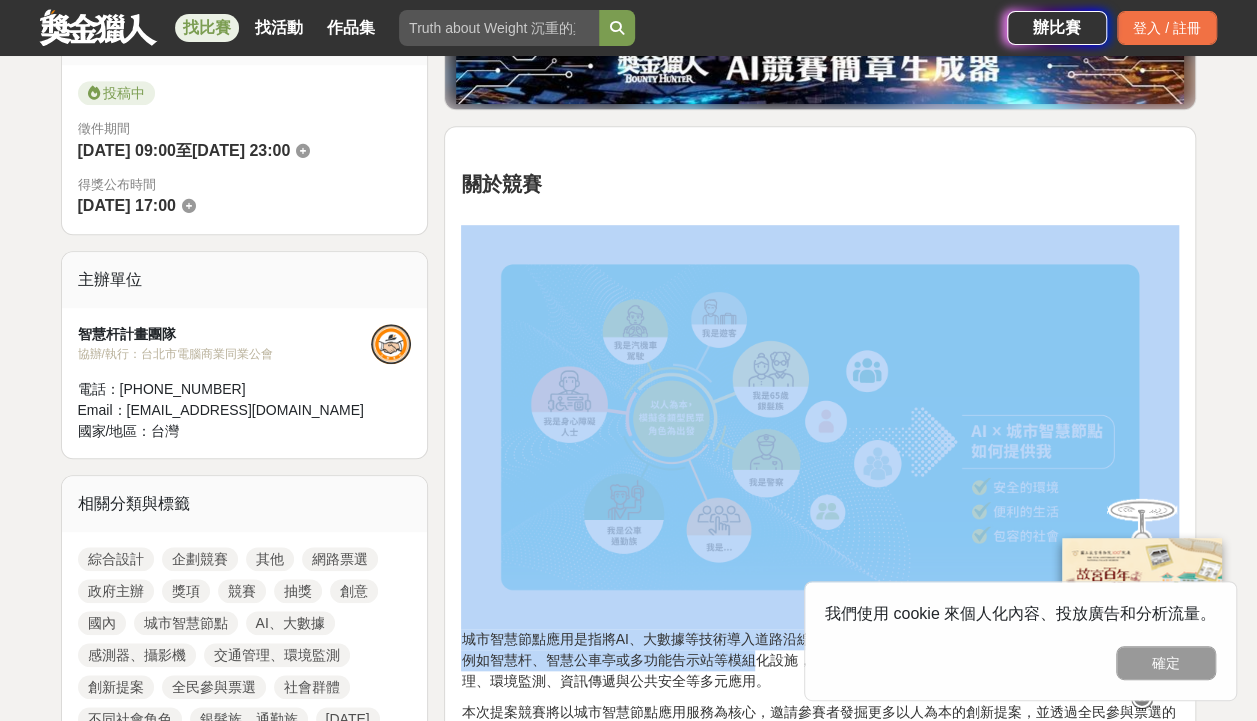 drag, startPoint x: 659, startPoint y: 217, endPoint x: 750, endPoint y: 256, distance: 99.00505 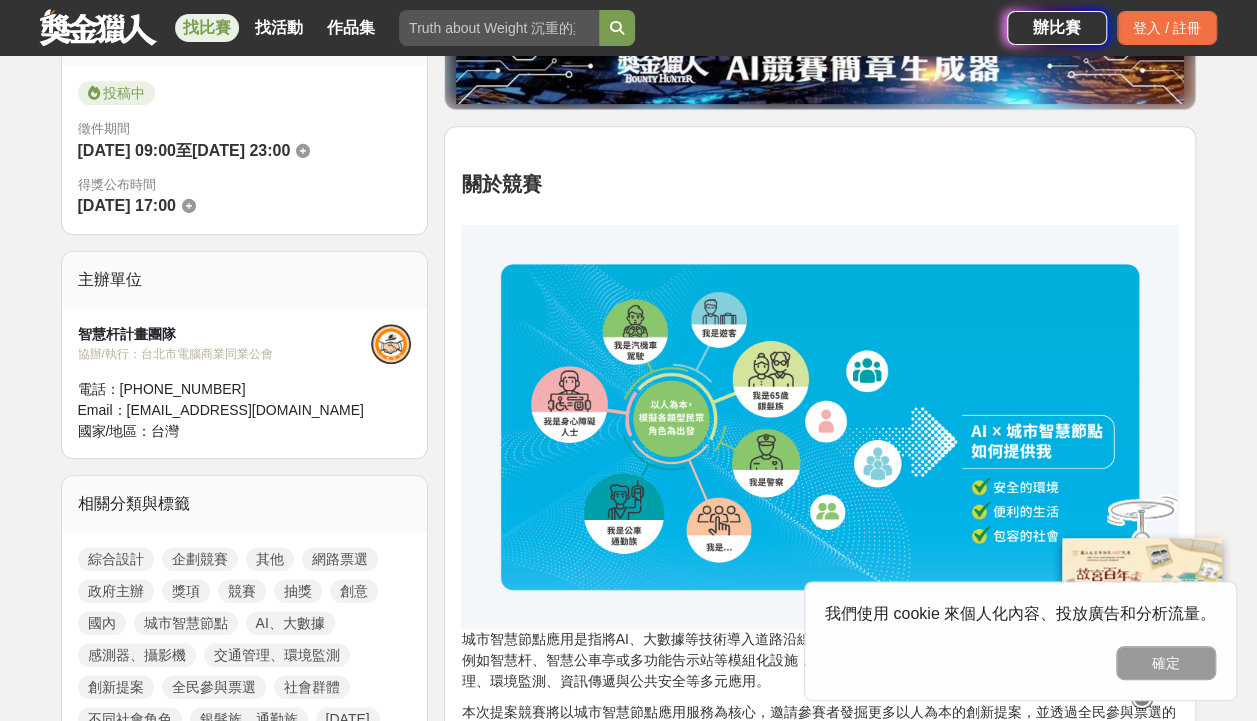 drag, startPoint x: 750, startPoint y: 256, endPoint x: 748, endPoint y: 316, distance: 60.033325 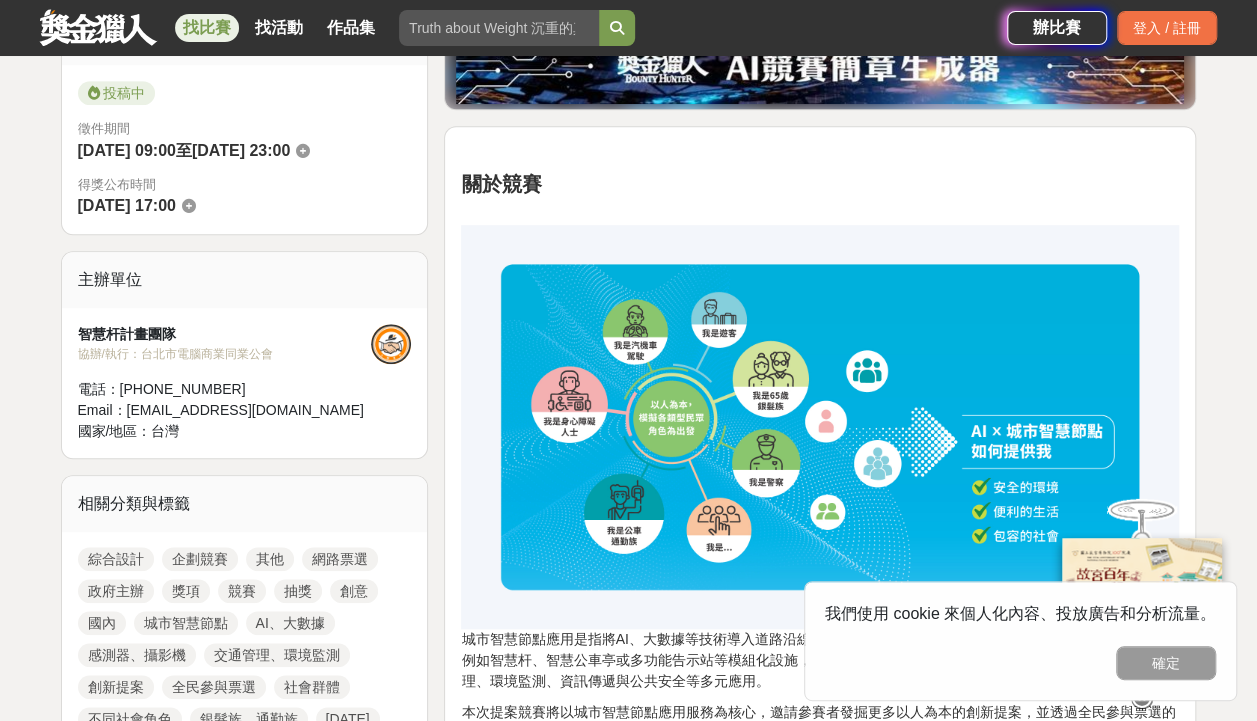 click on "本次提案競賽將以城市智慧節點應用服務為核心，邀請參賽者發掘更多以人為本的創新提案，並透過全民參與票選的方式，徵集能夠為不同社會群體提供更安全的環境、更便利的生活以及更具多元社會包容性的相關應用解決方案。參賽者可從不同社會角色的需求與視角出發，思考城市設施如何提供更貼心的服務，例如：銀髮族人士、通勤族、身心障礙人士、警察或者國外遊客等等。" at bounding box center [820, 754] 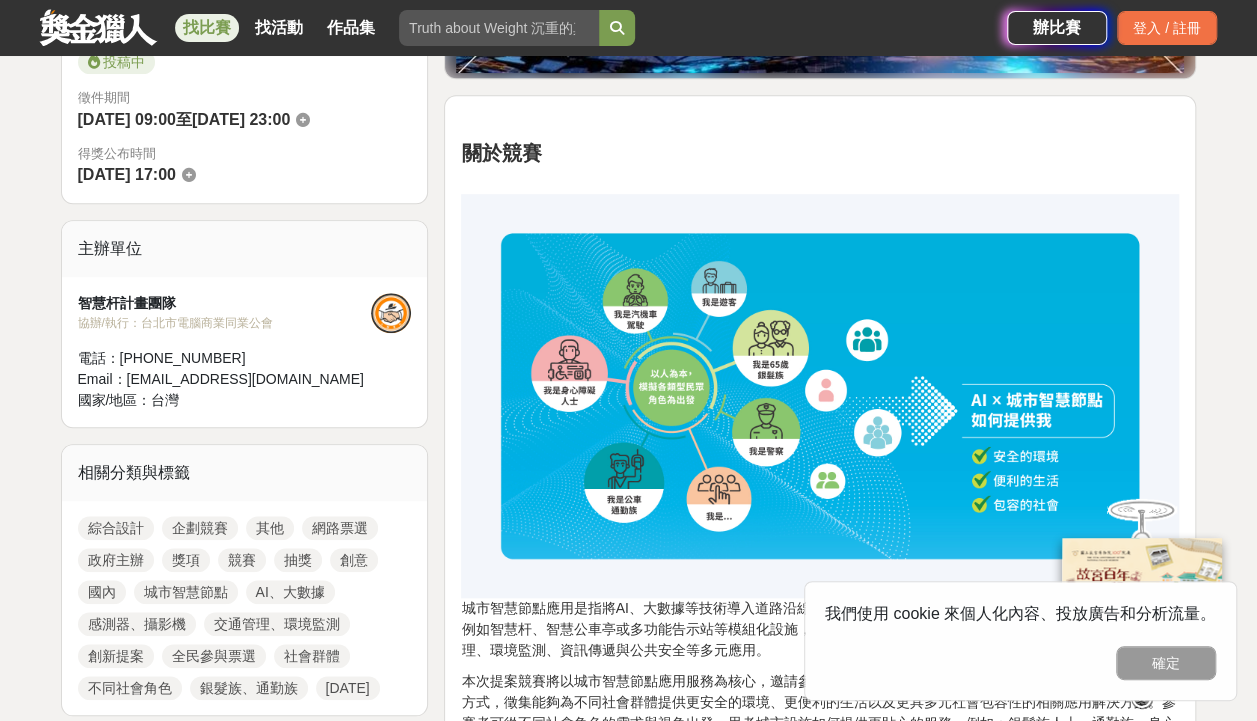 scroll, scrollTop: 597, scrollLeft: 0, axis: vertical 